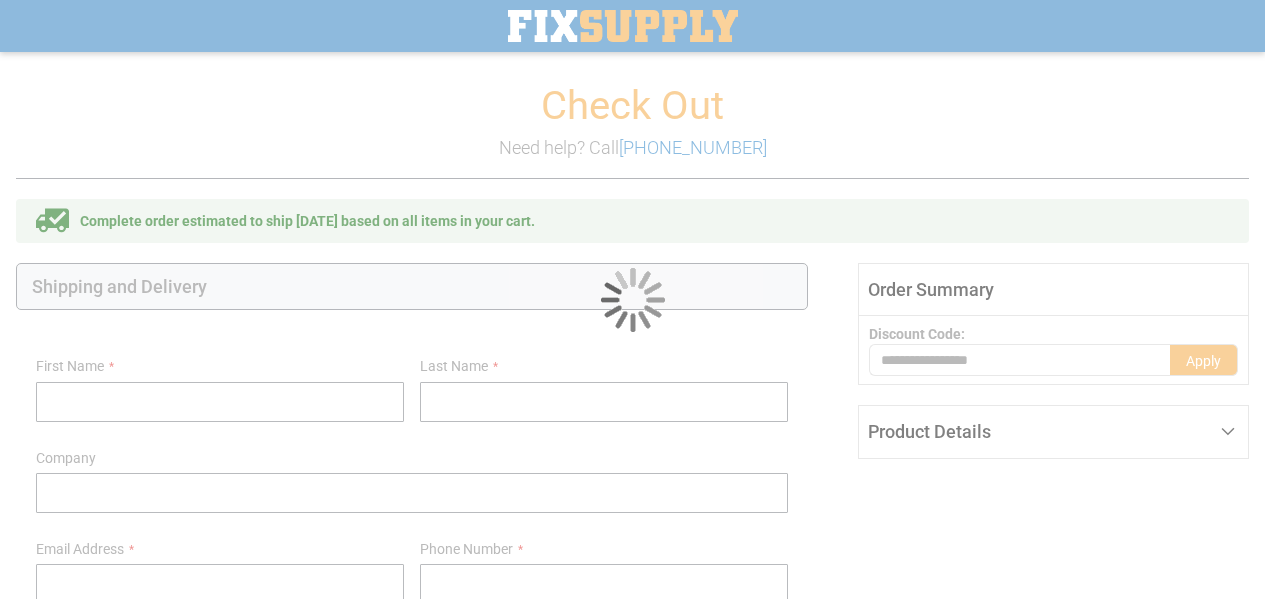 select on "**" 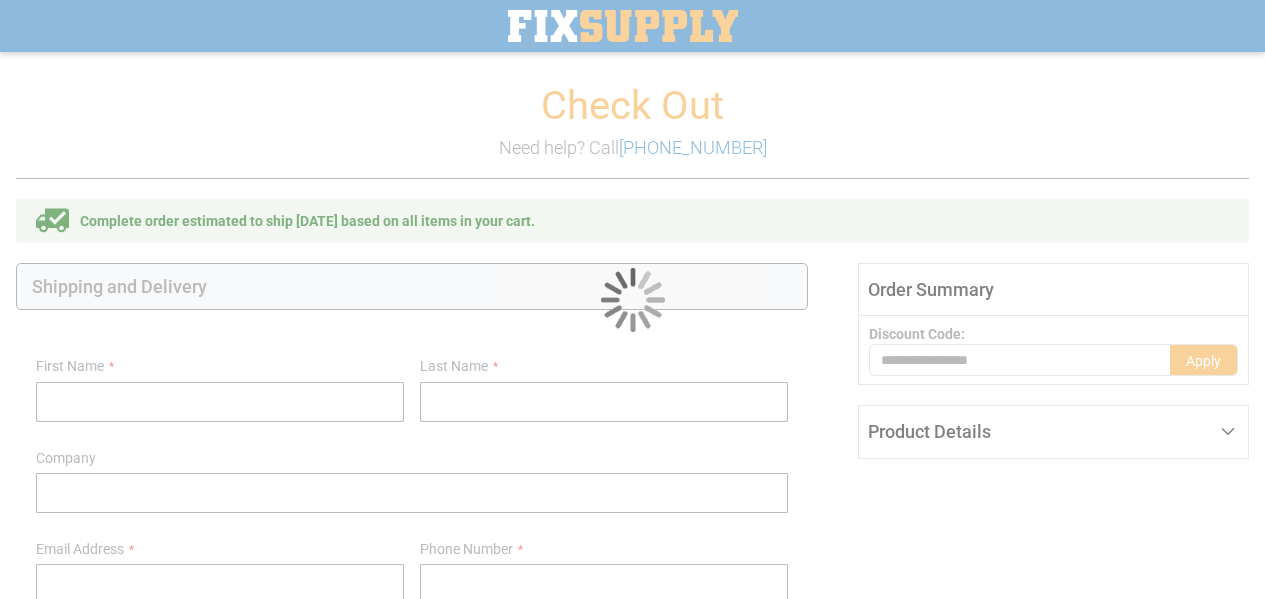 scroll, scrollTop: 0, scrollLeft: 0, axis: both 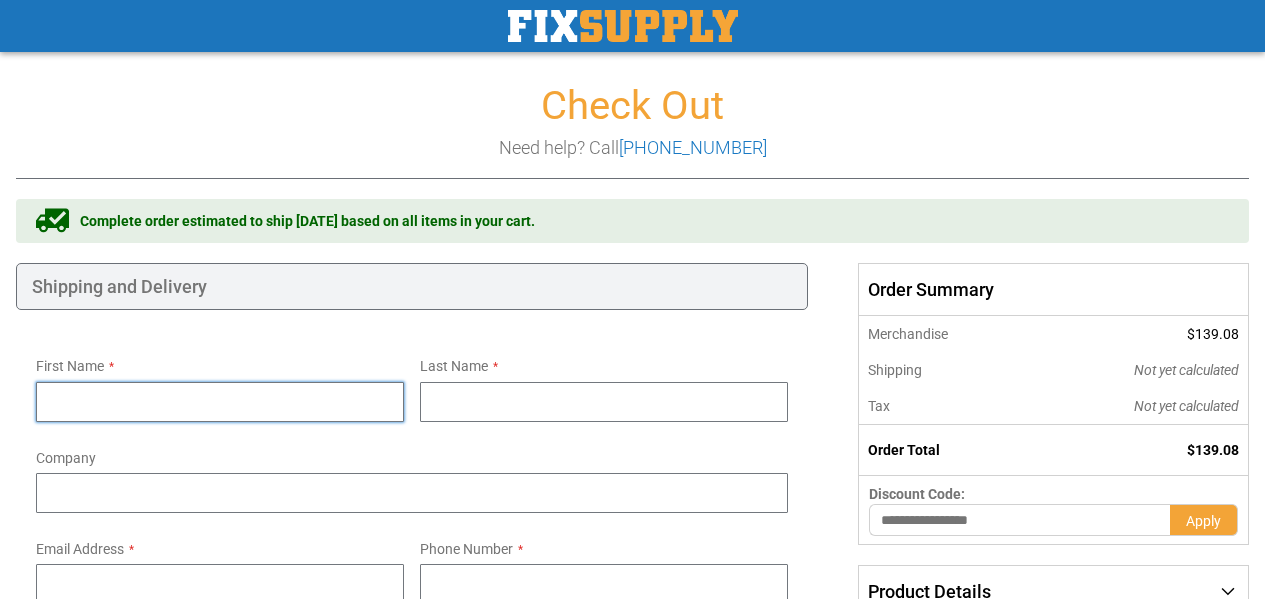 click on "First Name" at bounding box center [220, 402] 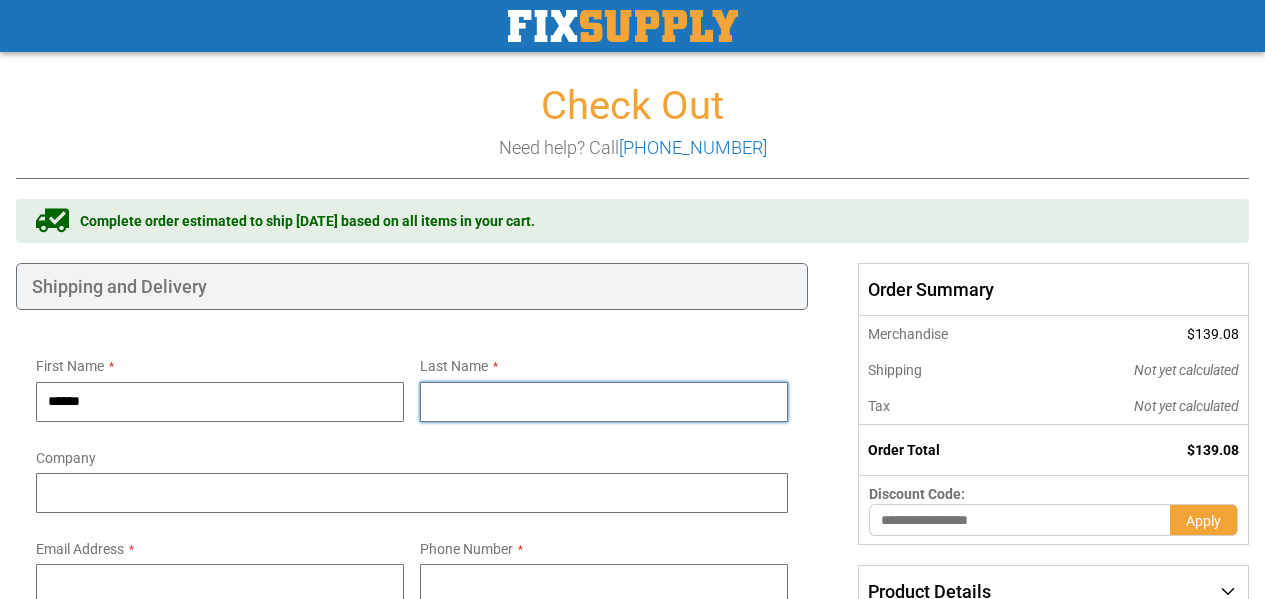 type on "******" 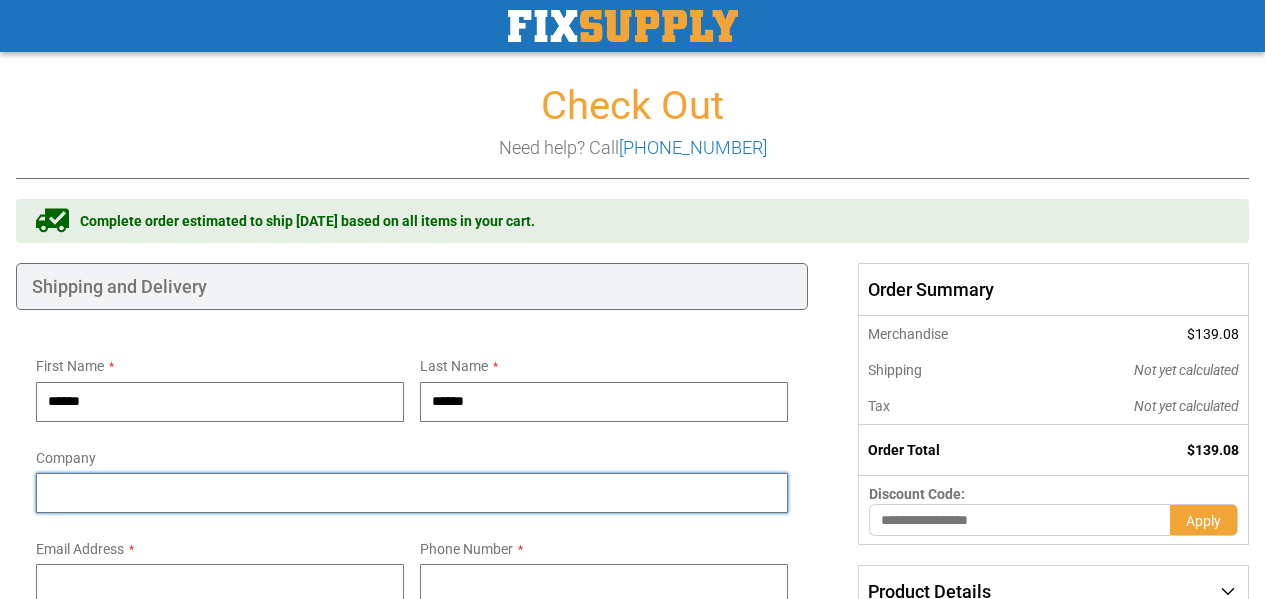type on "**********" 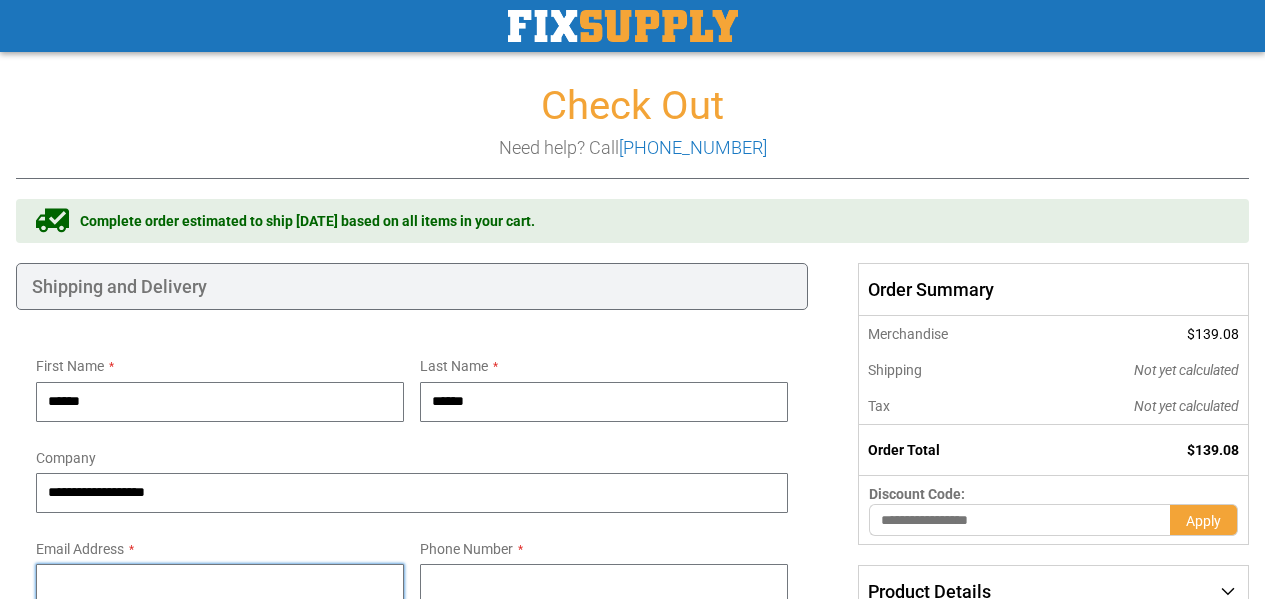 type on "**********" 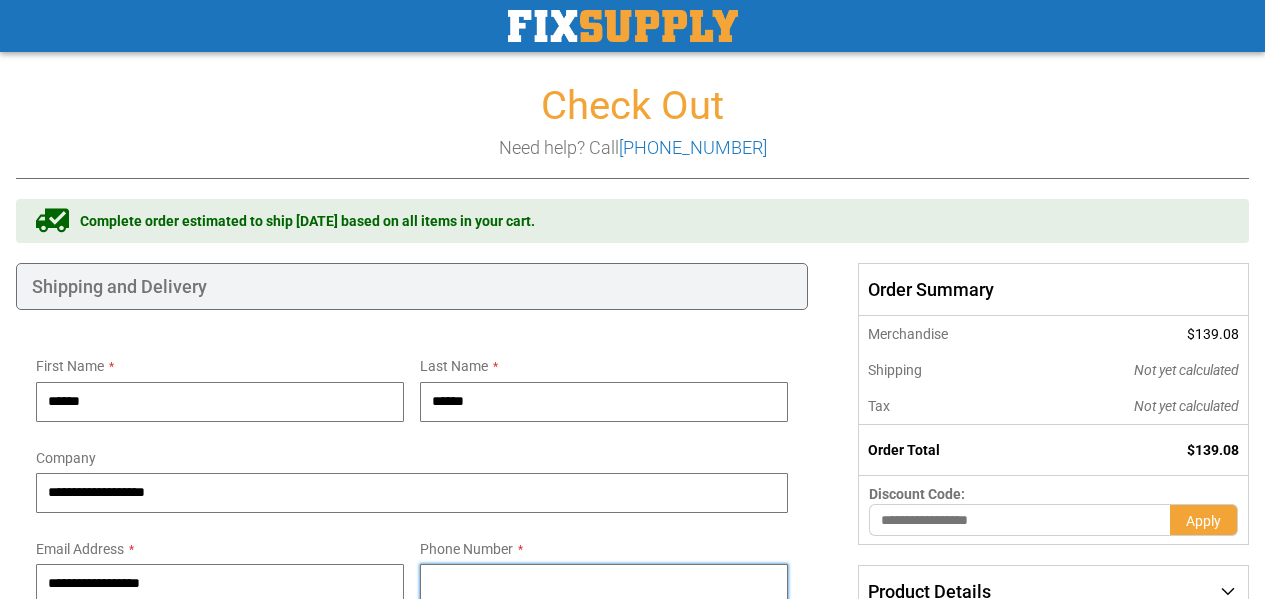 type on "**********" 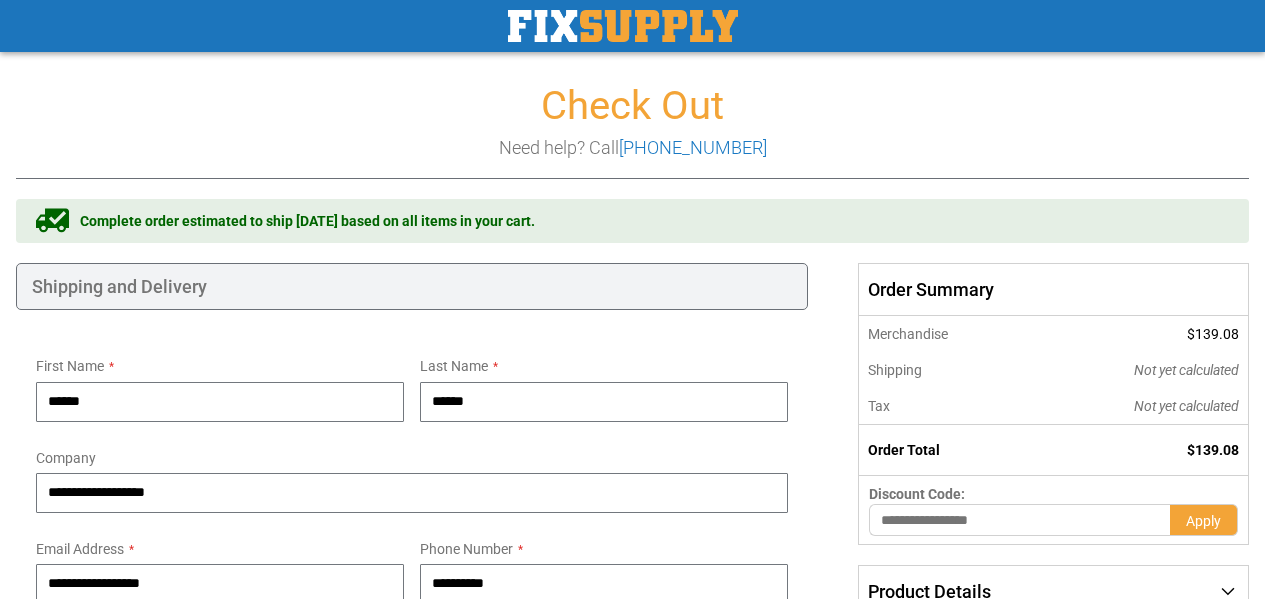 type on "**********" 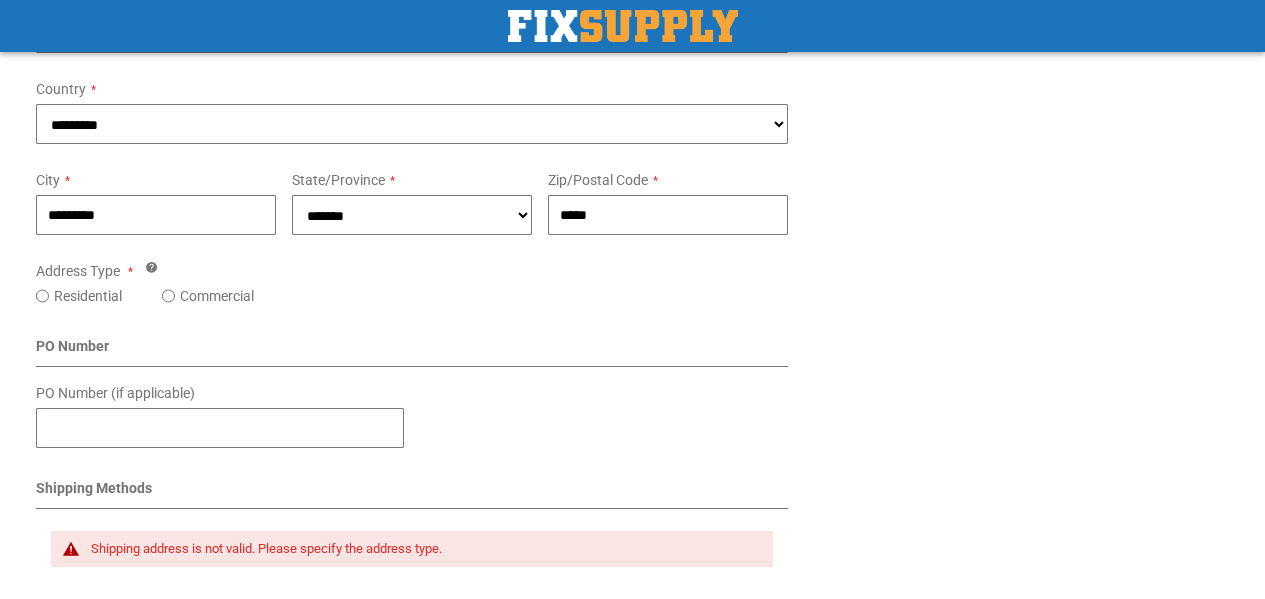 scroll, scrollTop: 700, scrollLeft: 0, axis: vertical 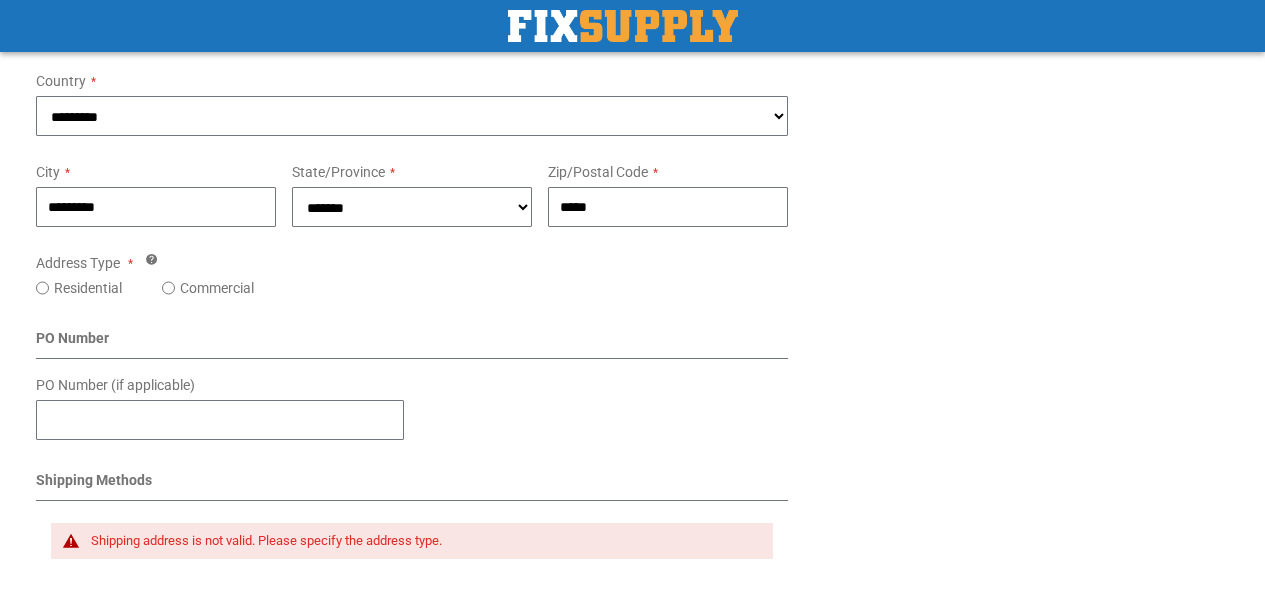 click on "Commercial" at bounding box center [217, 288] 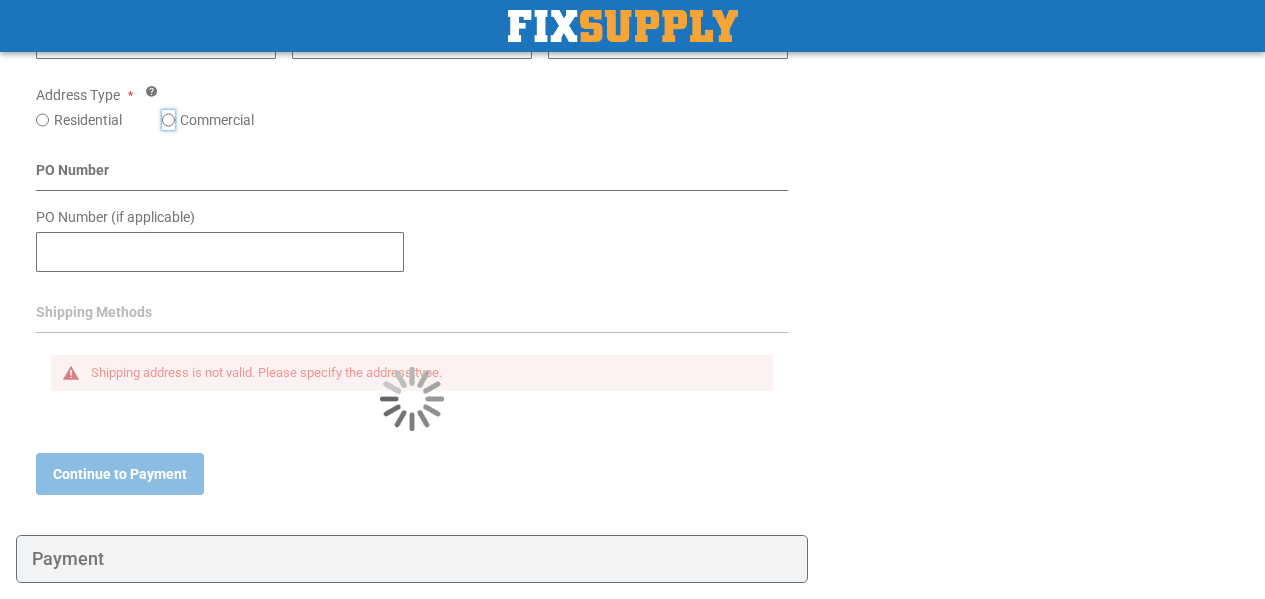 scroll, scrollTop: 900, scrollLeft: 0, axis: vertical 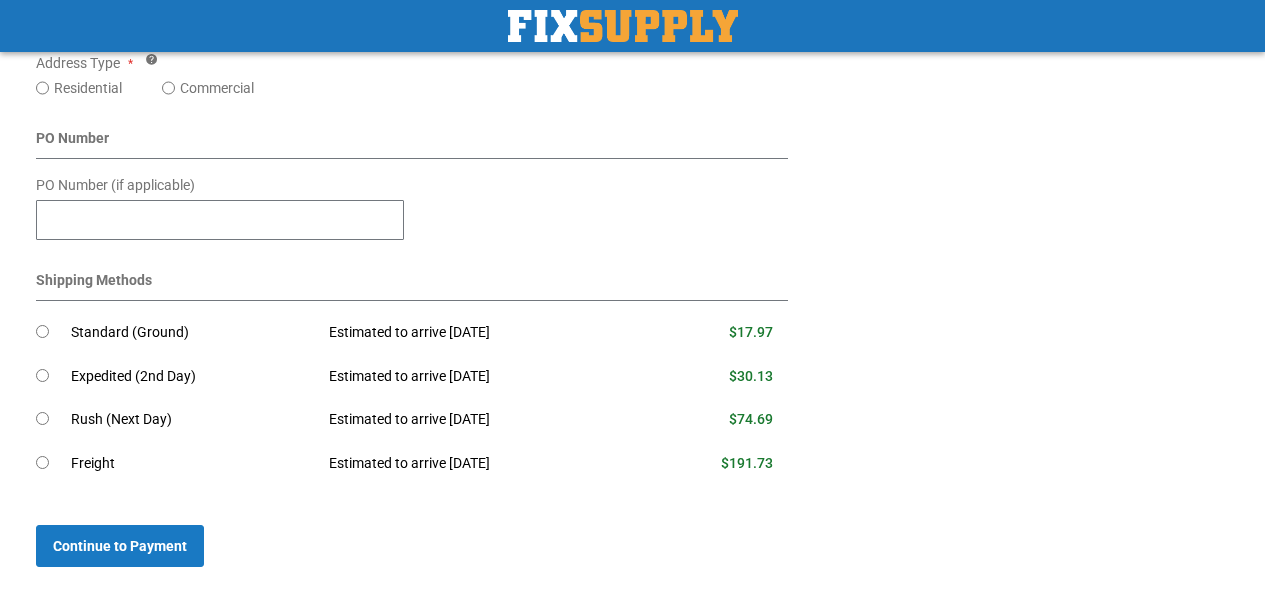 click on "Standard (Ground)" at bounding box center (192, 333) 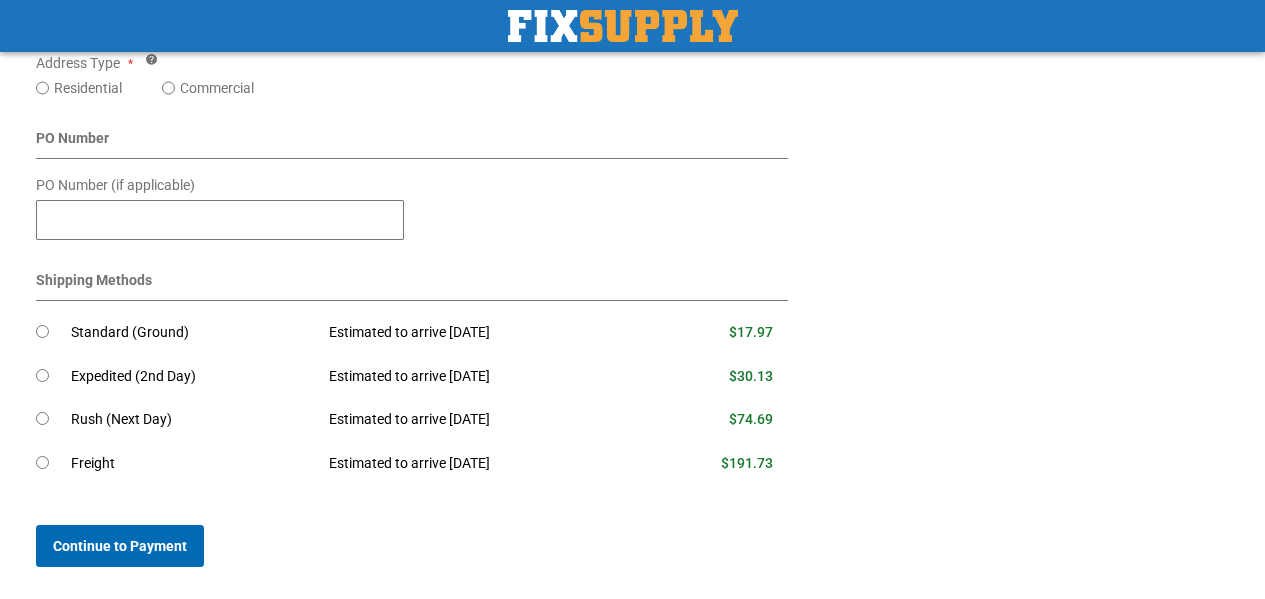 click on "Continue to Payment" at bounding box center [120, 546] 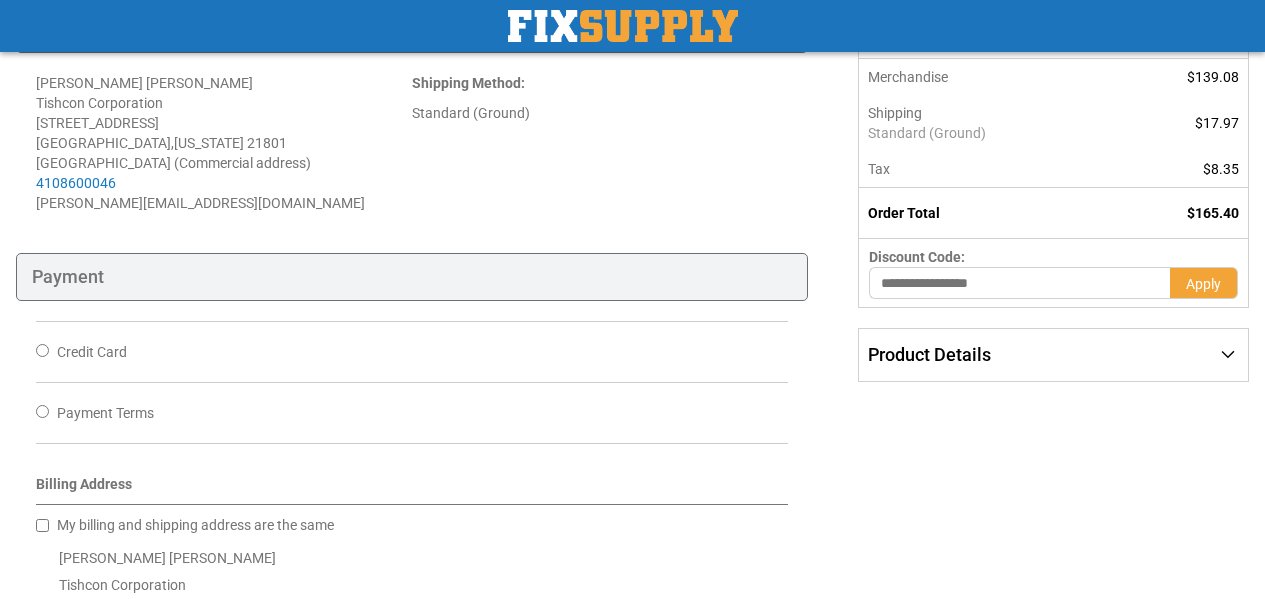 scroll, scrollTop: 300, scrollLeft: 0, axis: vertical 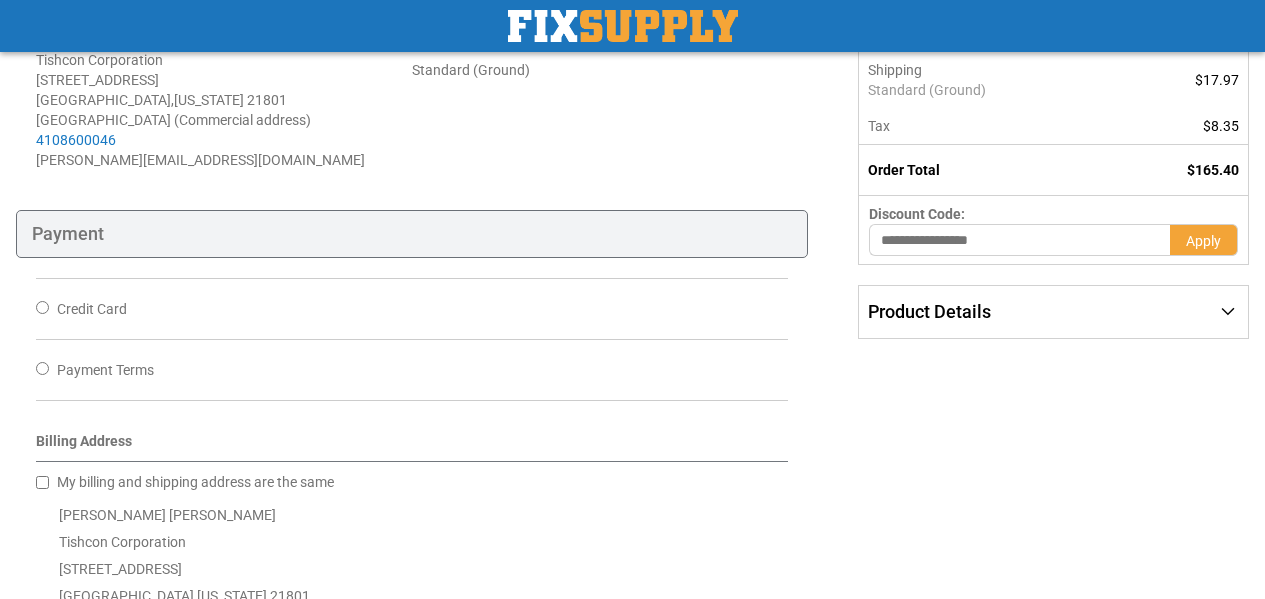 click on "Credit Card" at bounding box center (412, 308) 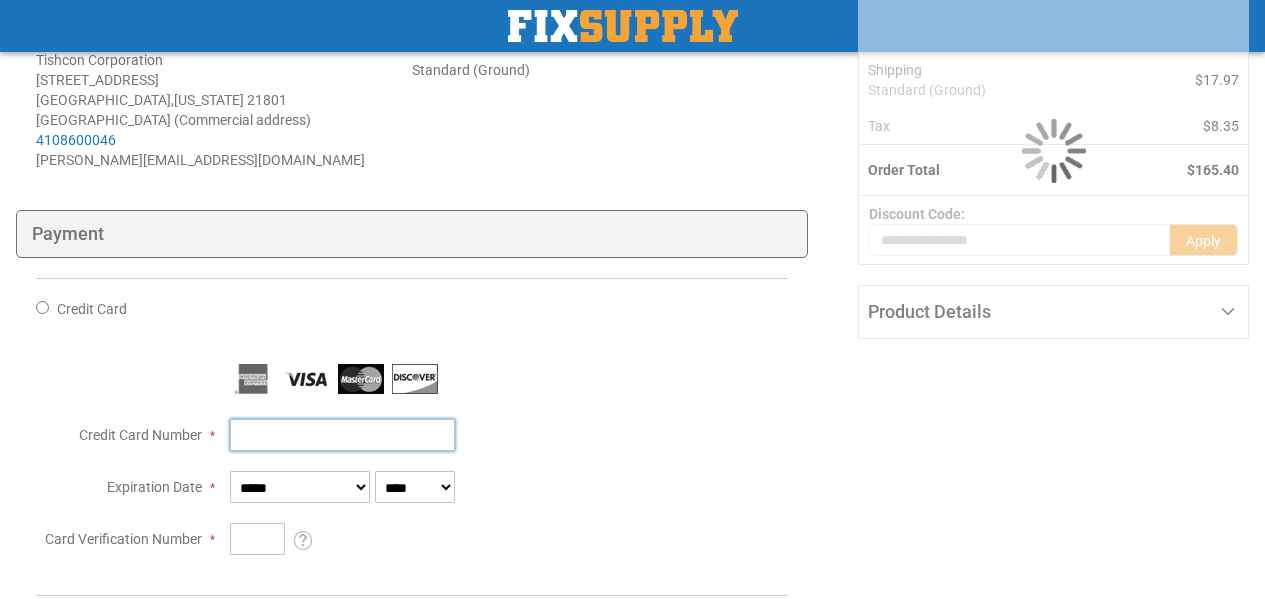 click on "Credit Card Number" at bounding box center (342, 435) 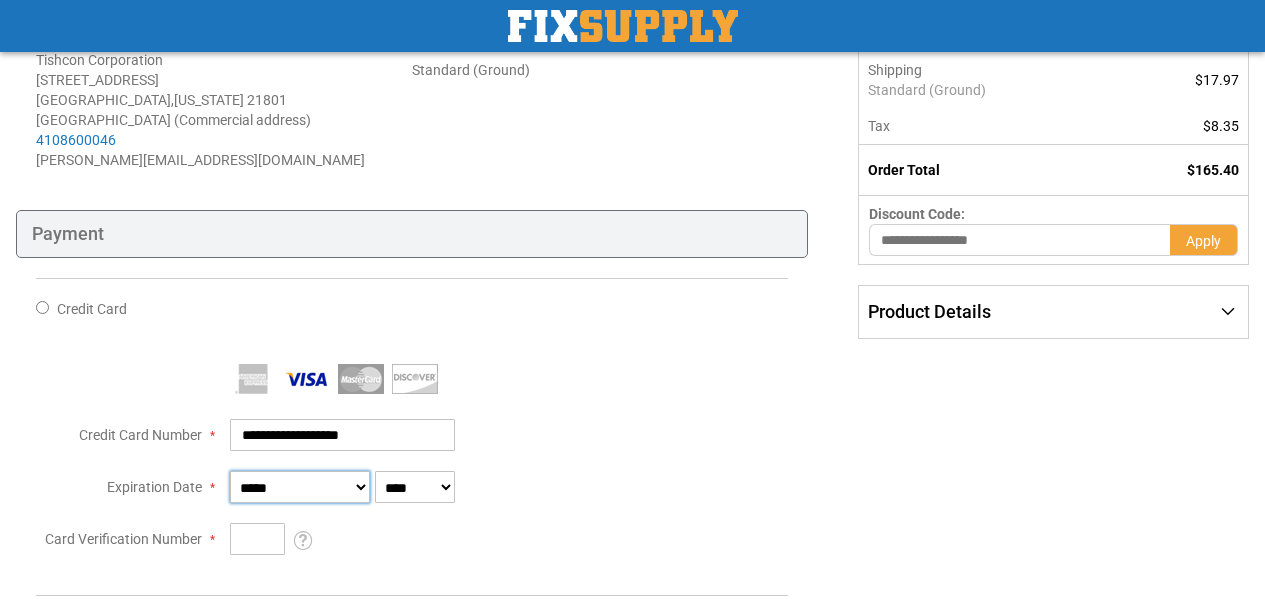 type on "**********" 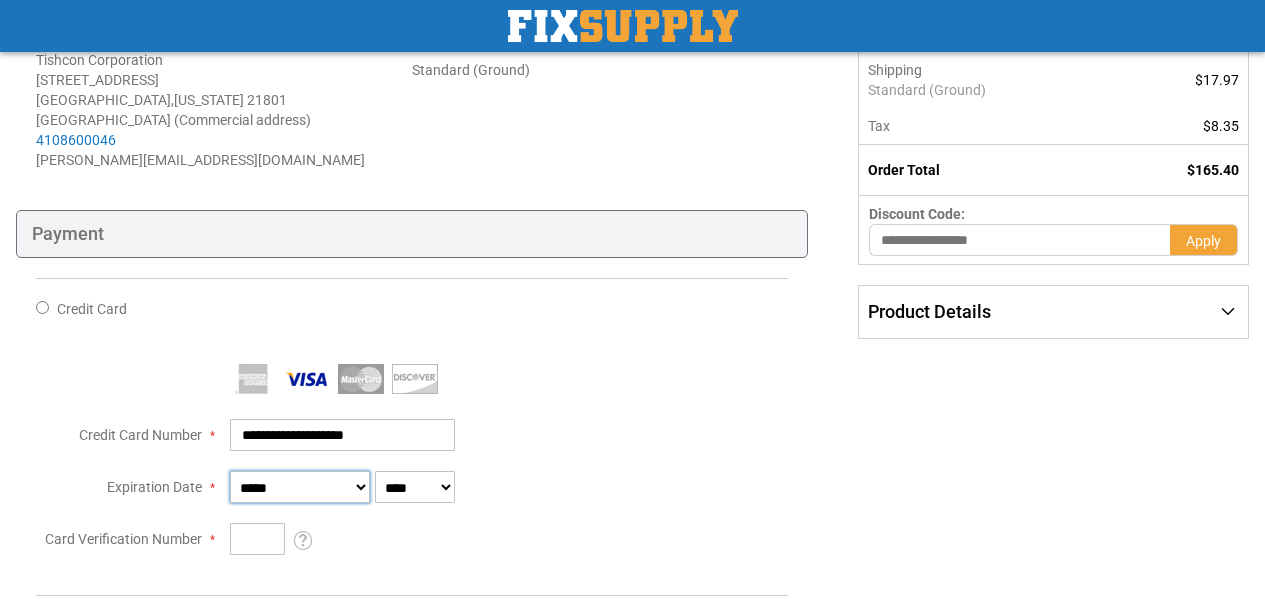 click on "**********" at bounding box center [300, 487] 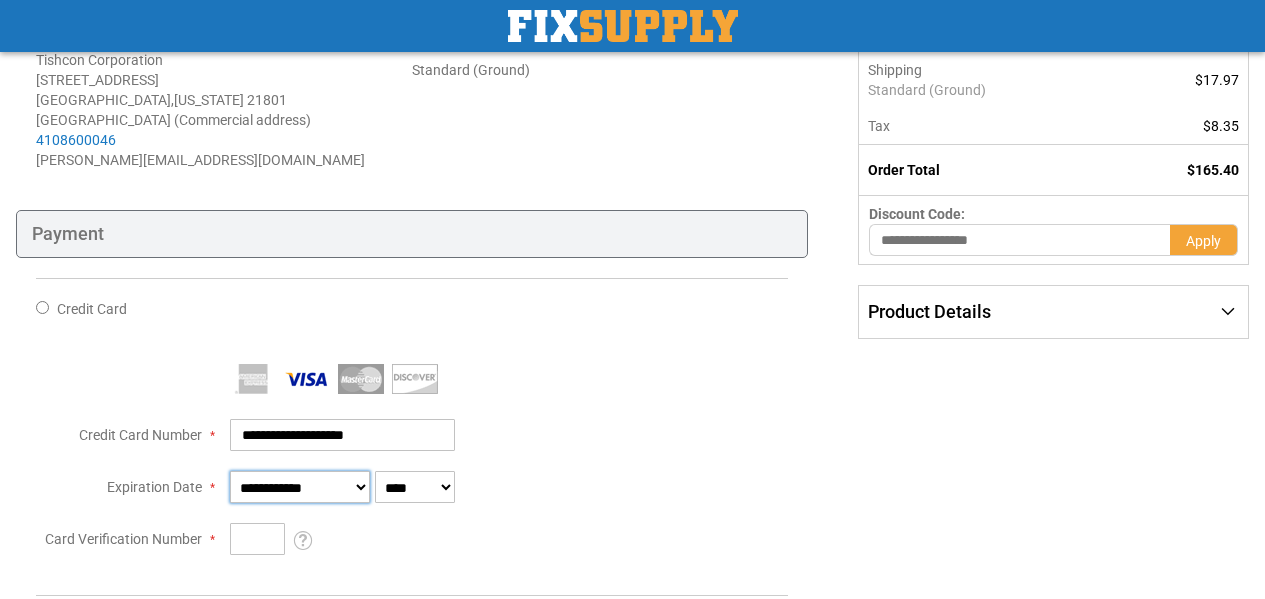 click on "**********" at bounding box center (300, 487) 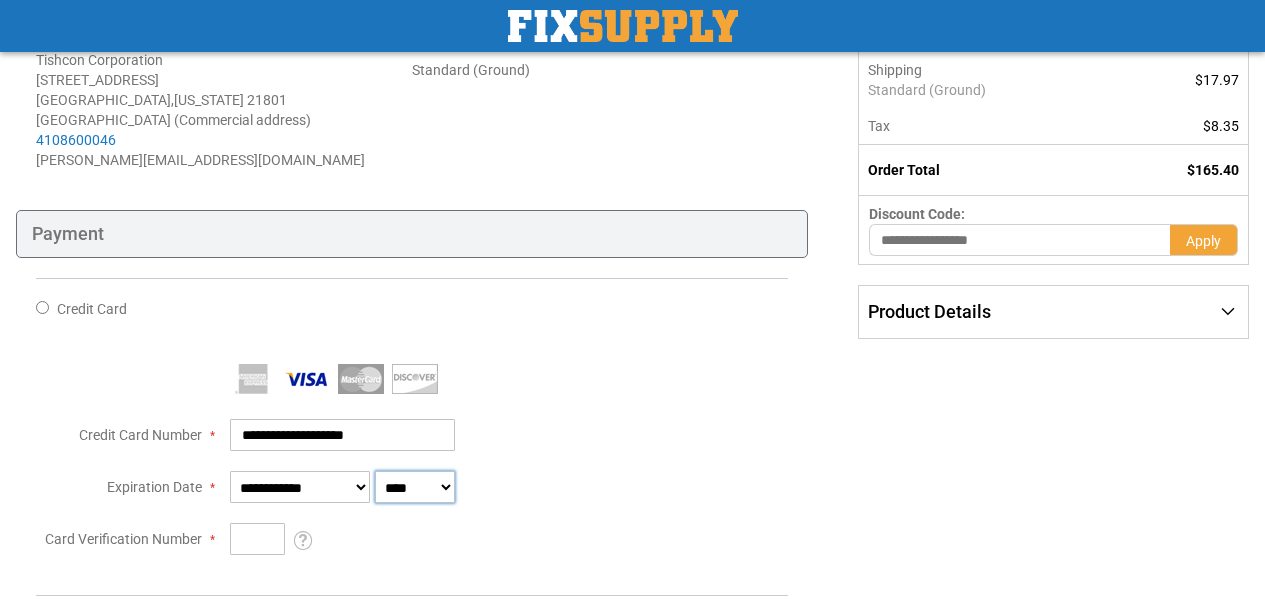 click on "**** **** **** **** **** **** **** **** **** **** **** ****" at bounding box center [415, 487] 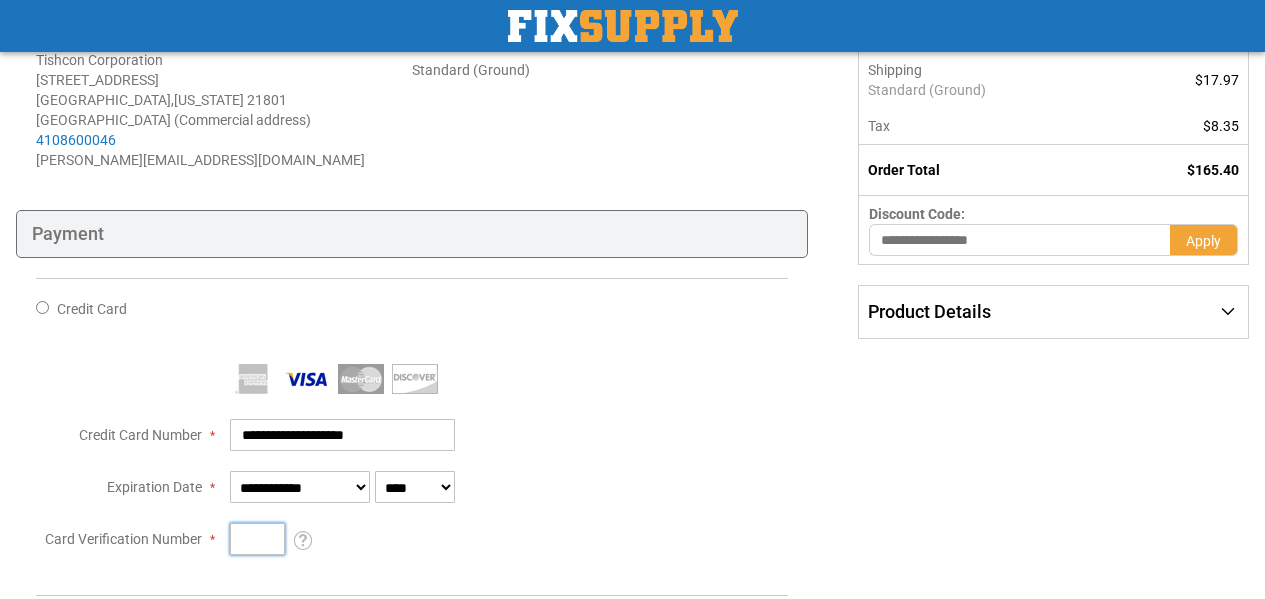 click on "Card Verification Number" at bounding box center [257, 539] 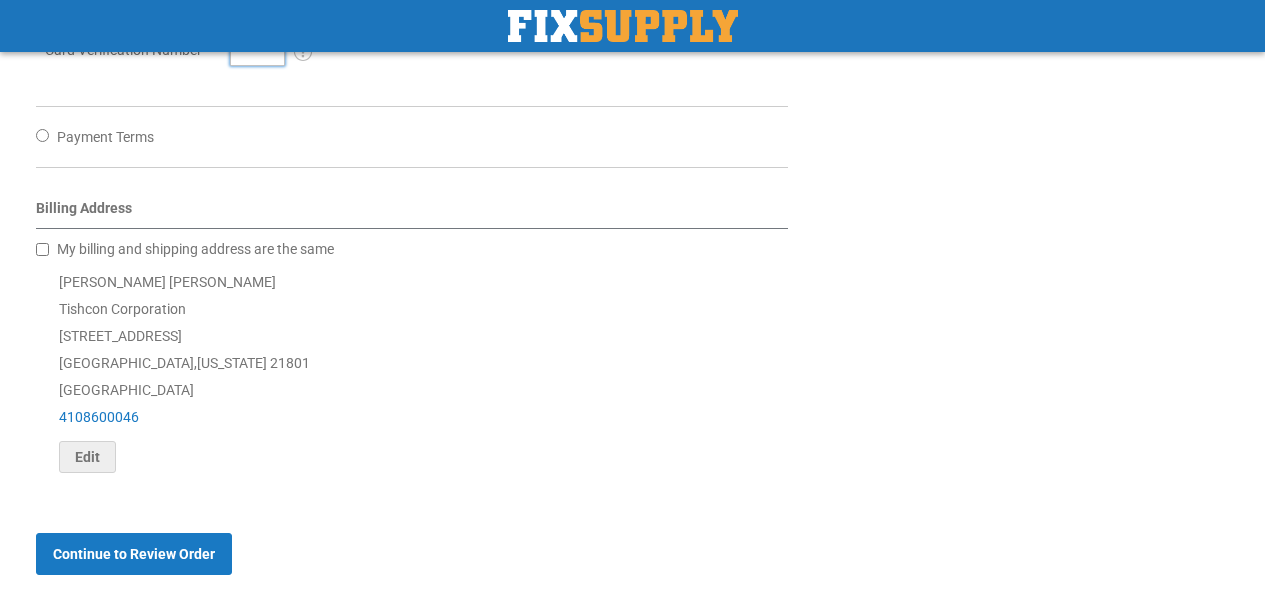 scroll, scrollTop: 800, scrollLeft: 0, axis: vertical 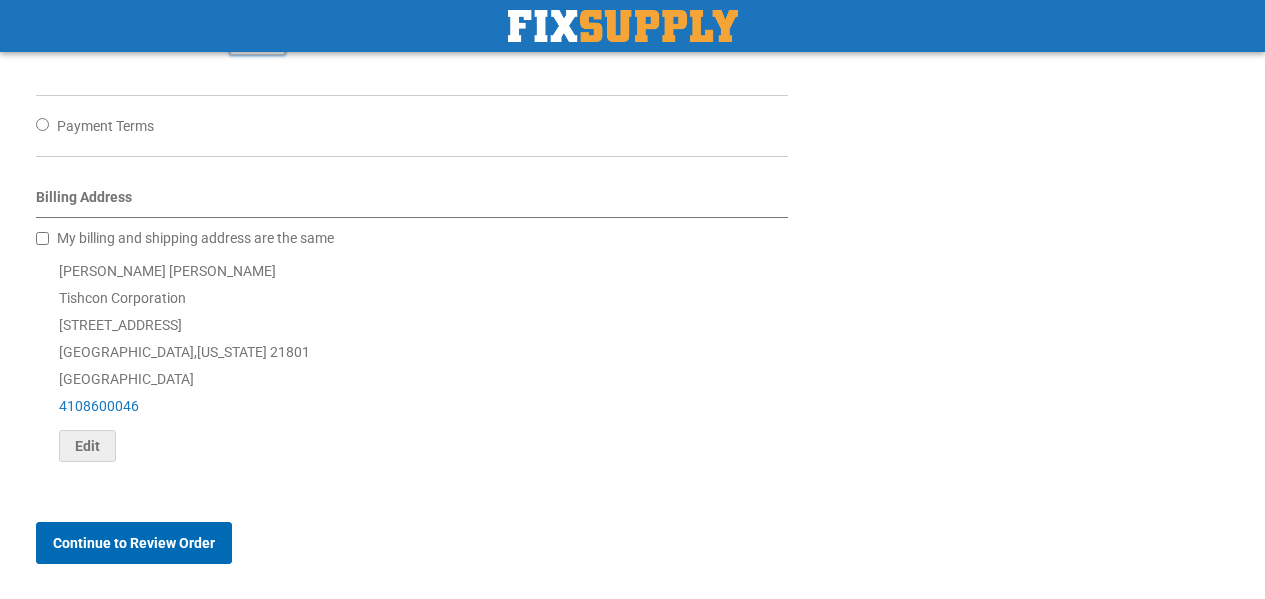 type on "***" 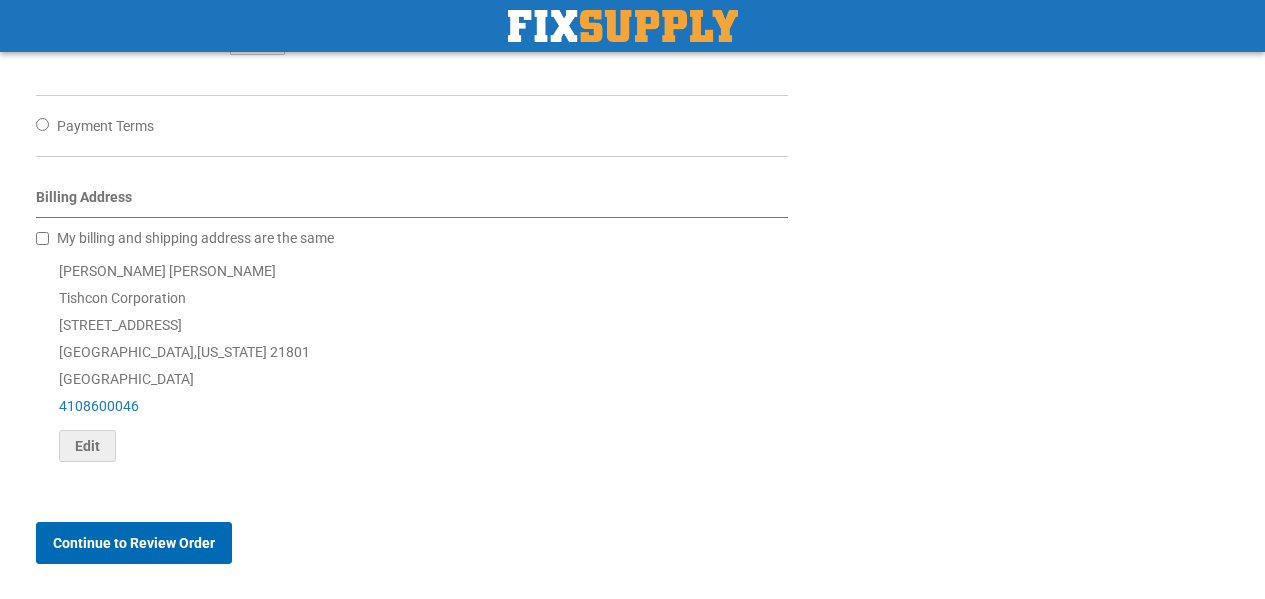 click on "Continue to Review Order" at bounding box center (134, 543) 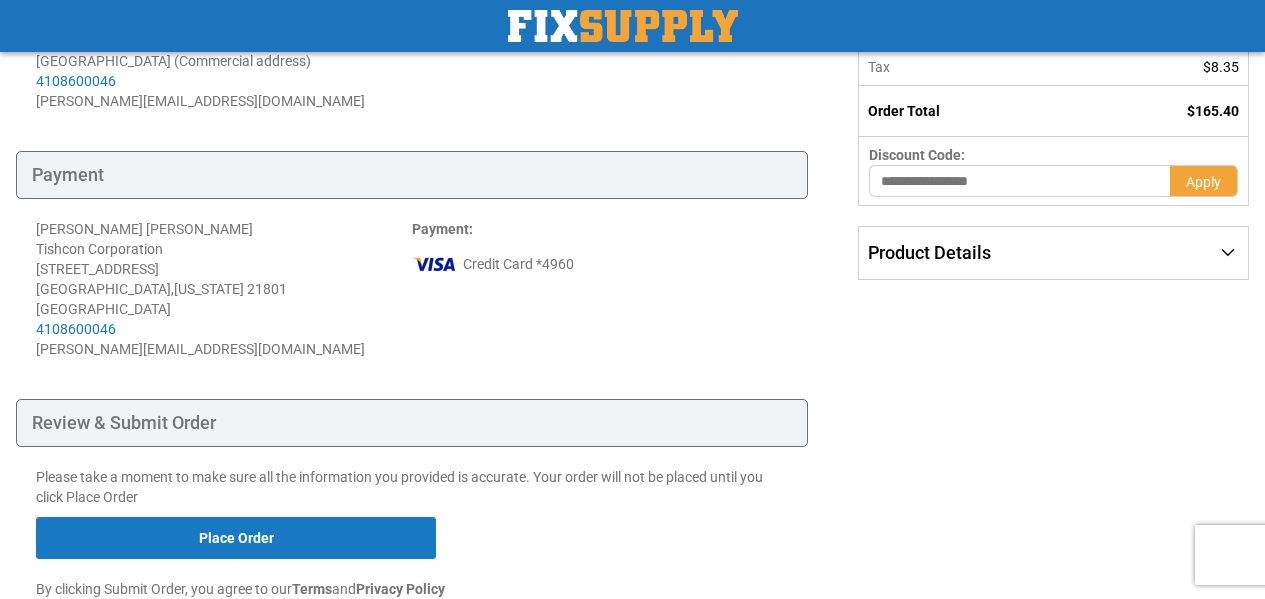 scroll, scrollTop: 489, scrollLeft: 0, axis: vertical 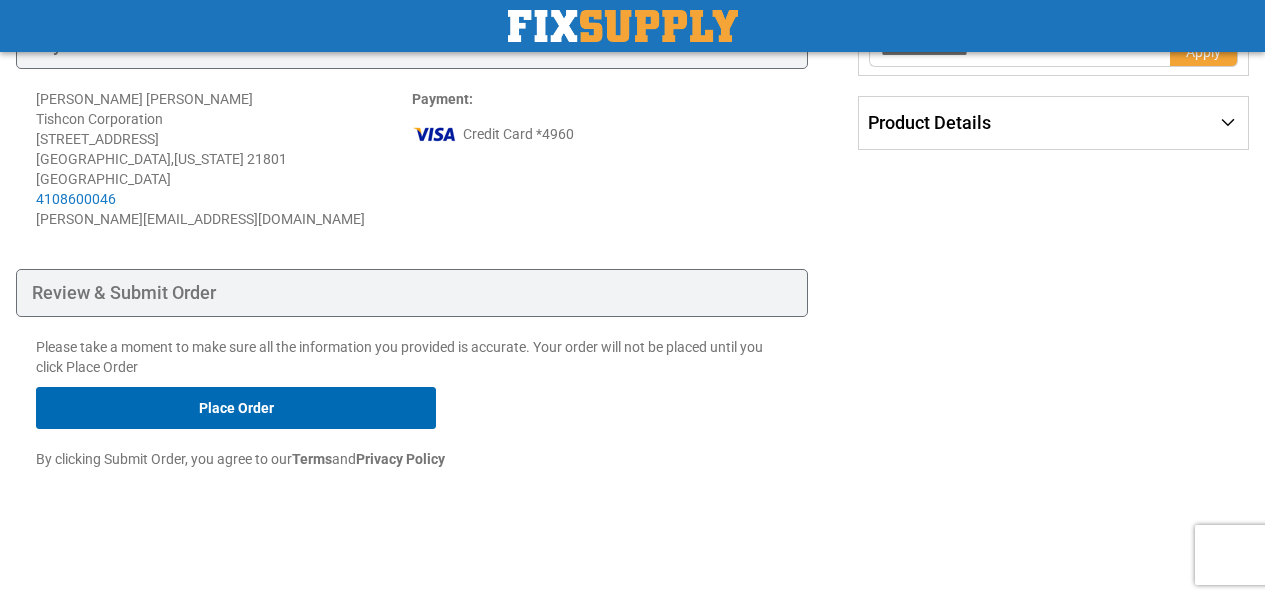 click on "Place Order" at bounding box center [236, 408] 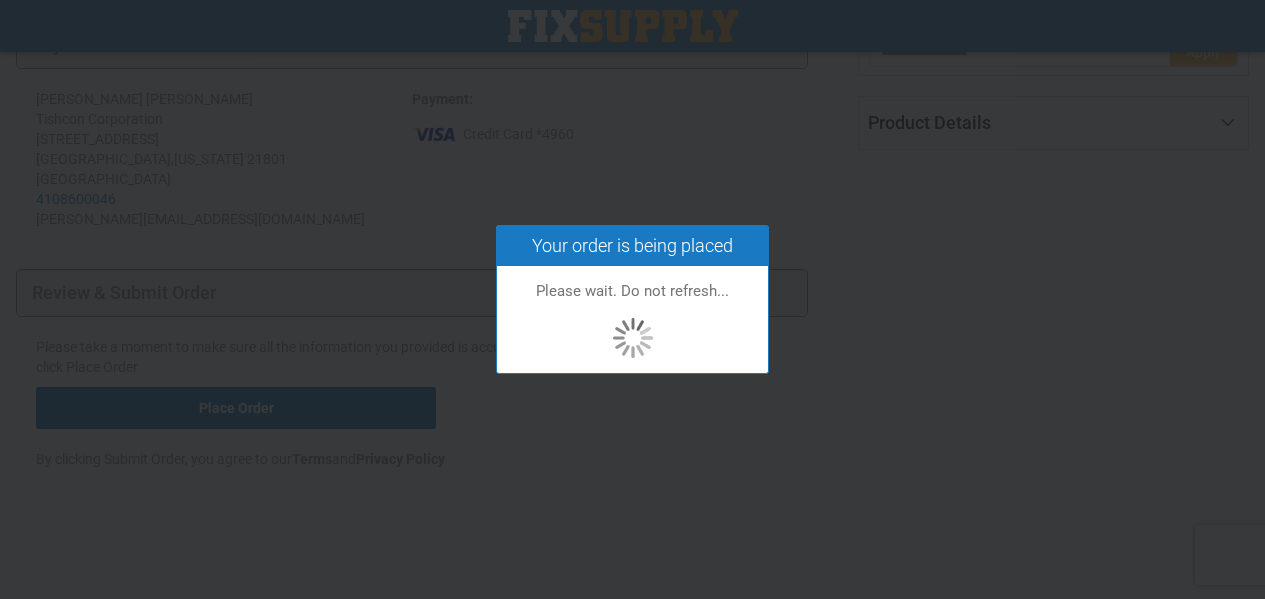 scroll, scrollTop: 0, scrollLeft: 0, axis: both 